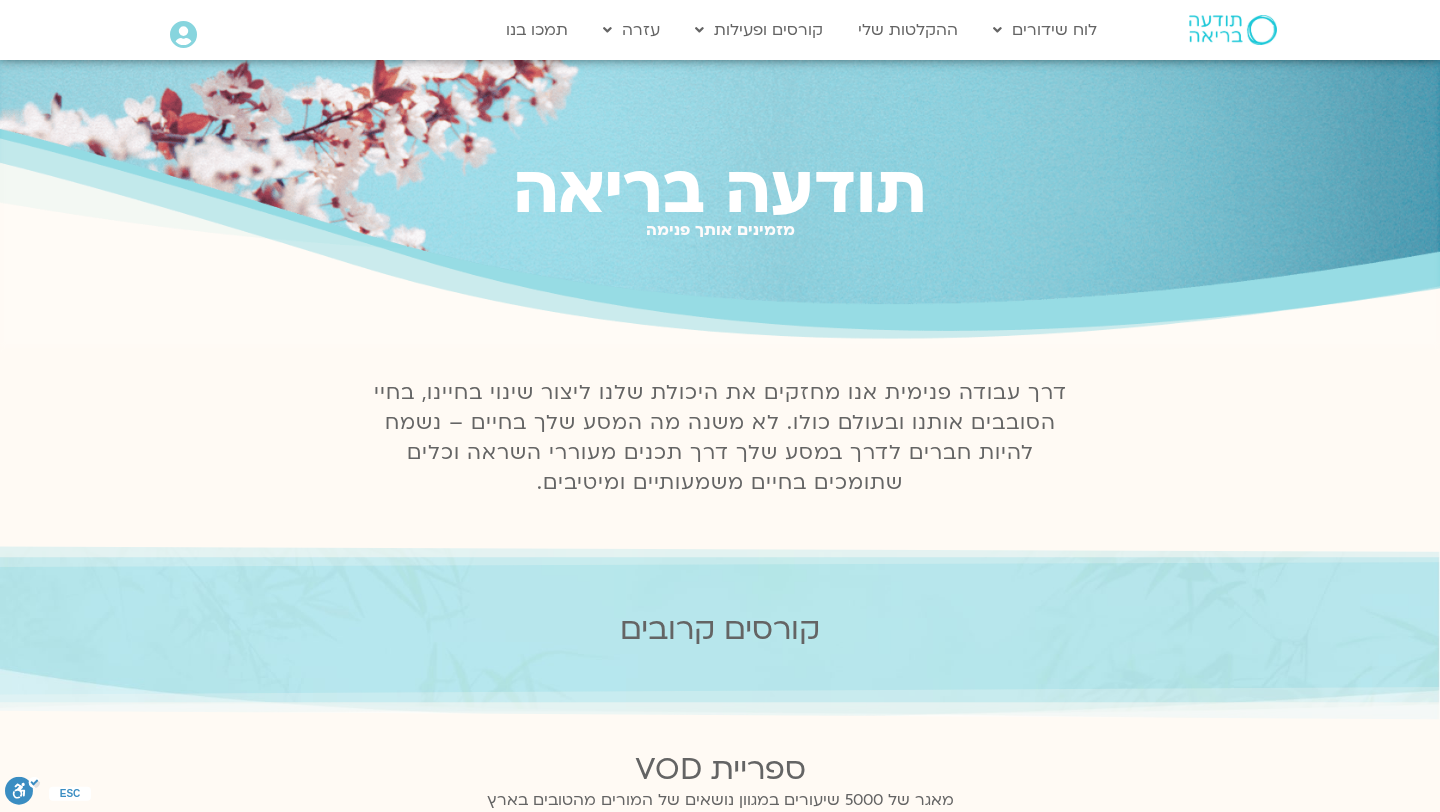 scroll, scrollTop: 0, scrollLeft: 0, axis: both 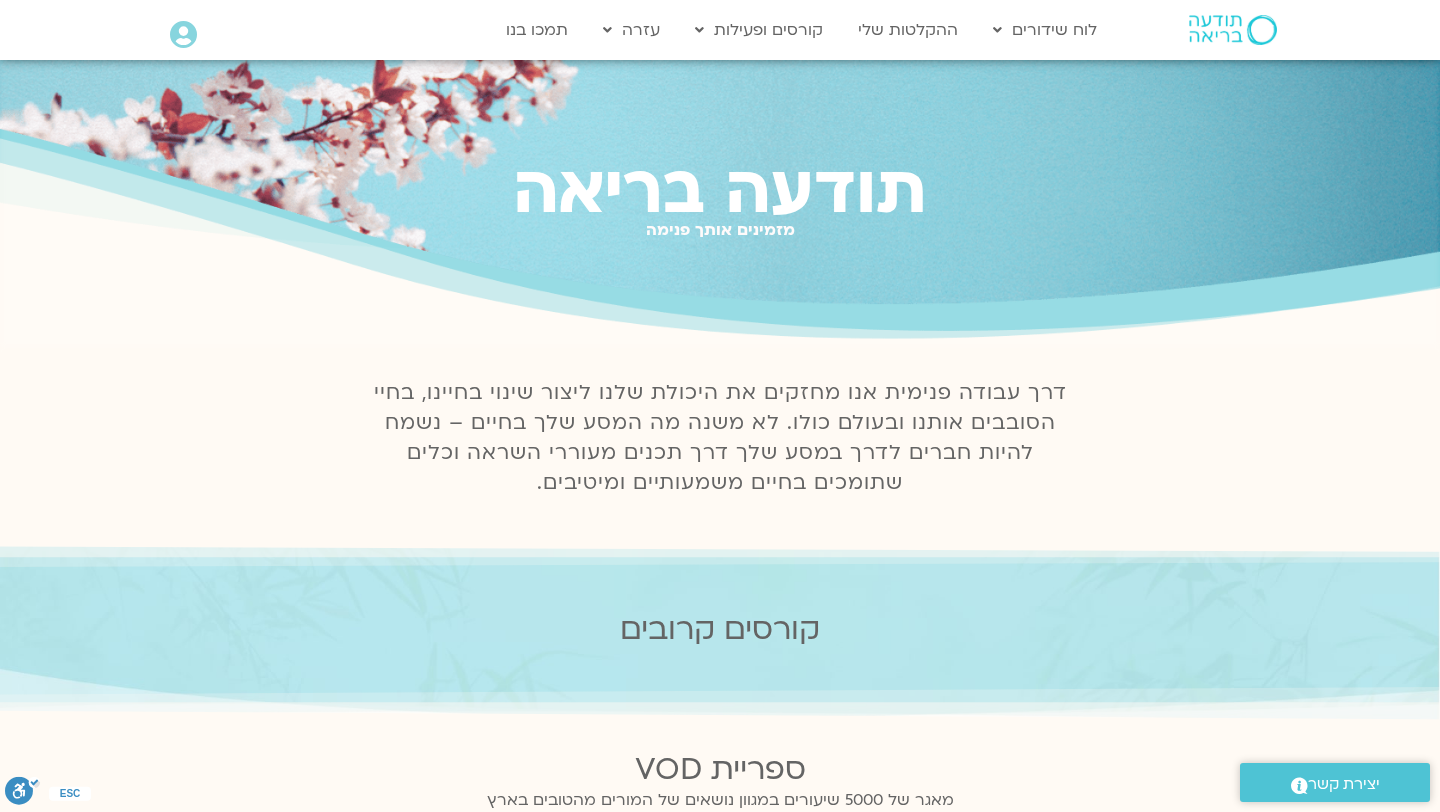 click at bounding box center (183, 35) 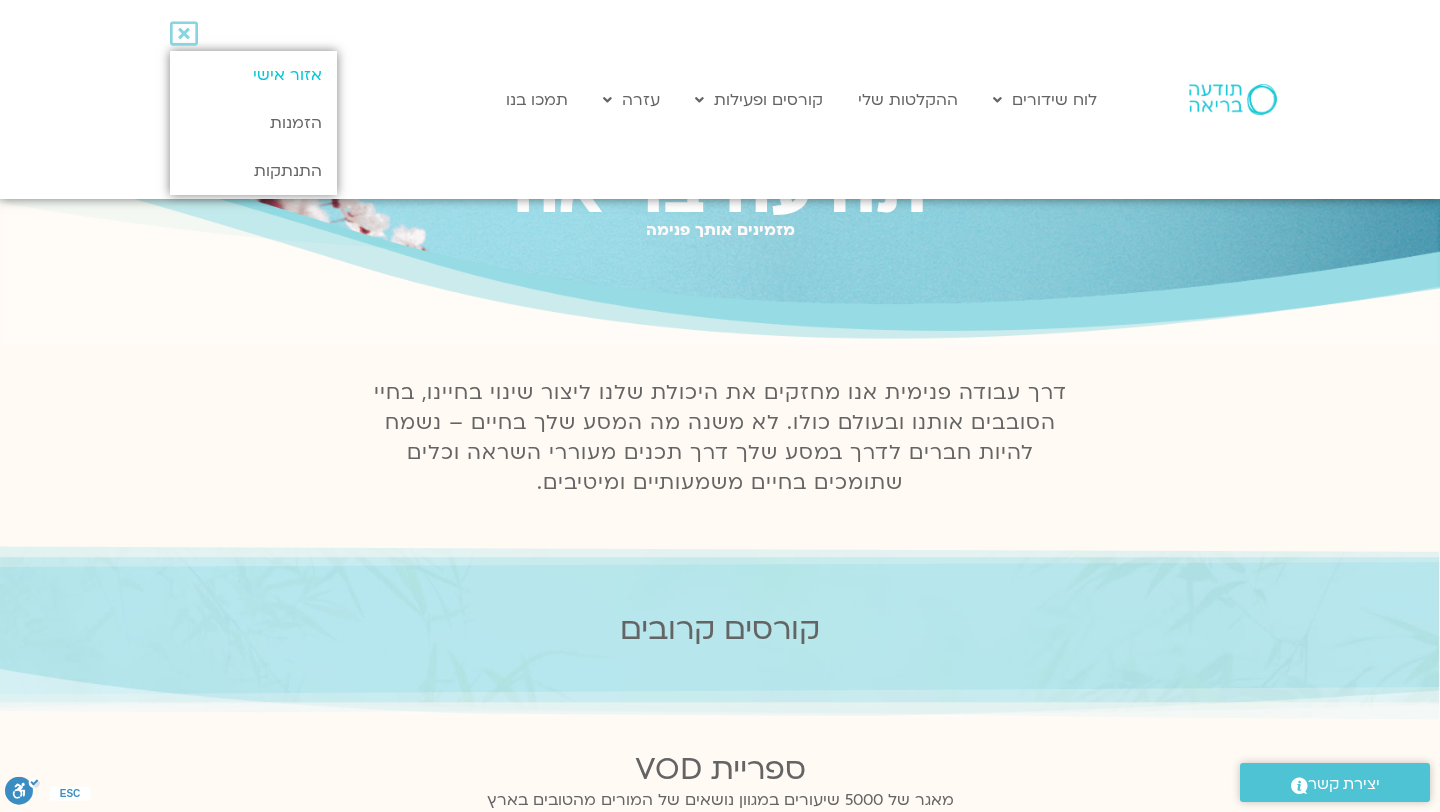 click on "אזור אישי" at bounding box center (253, 75) 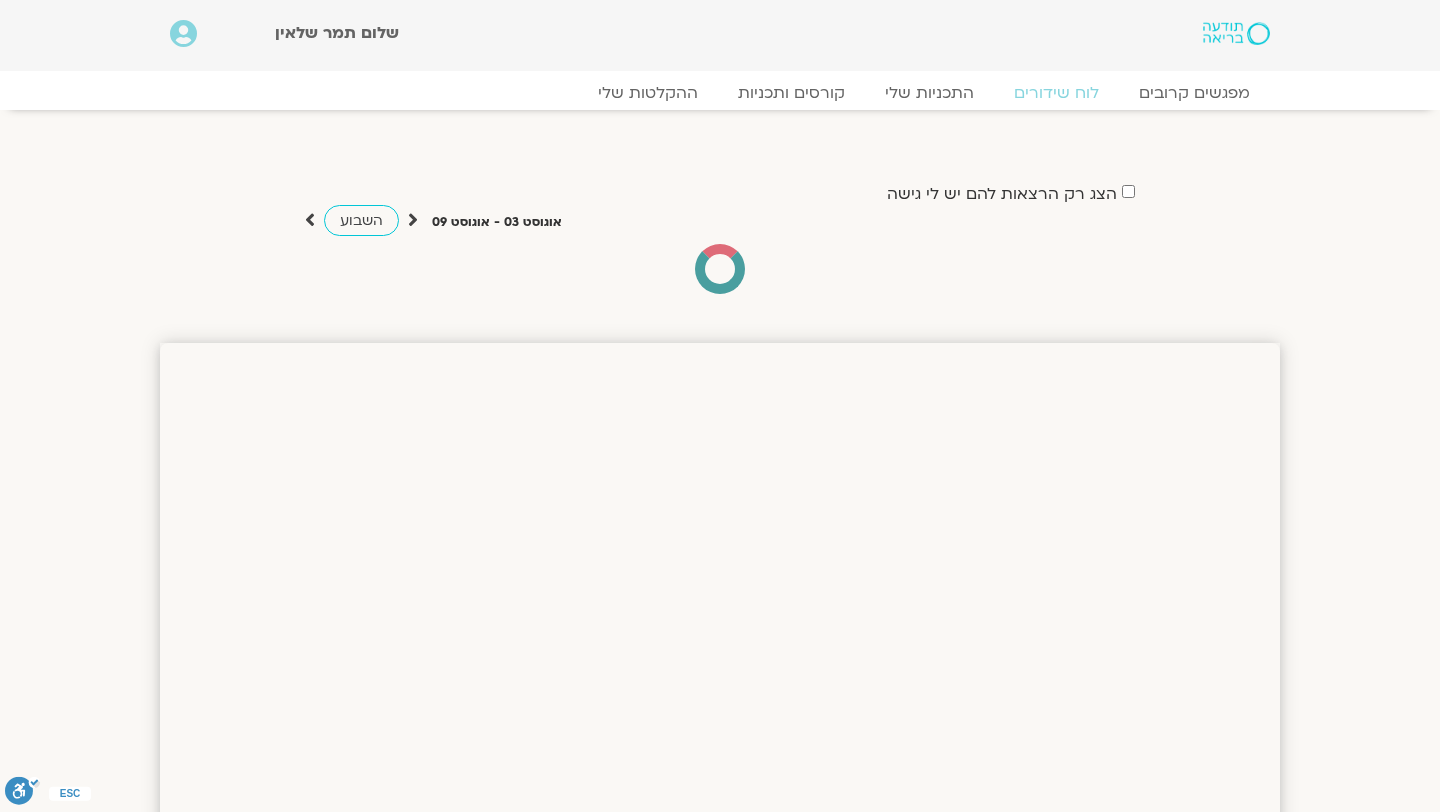 scroll, scrollTop: 0, scrollLeft: 0, axis: both 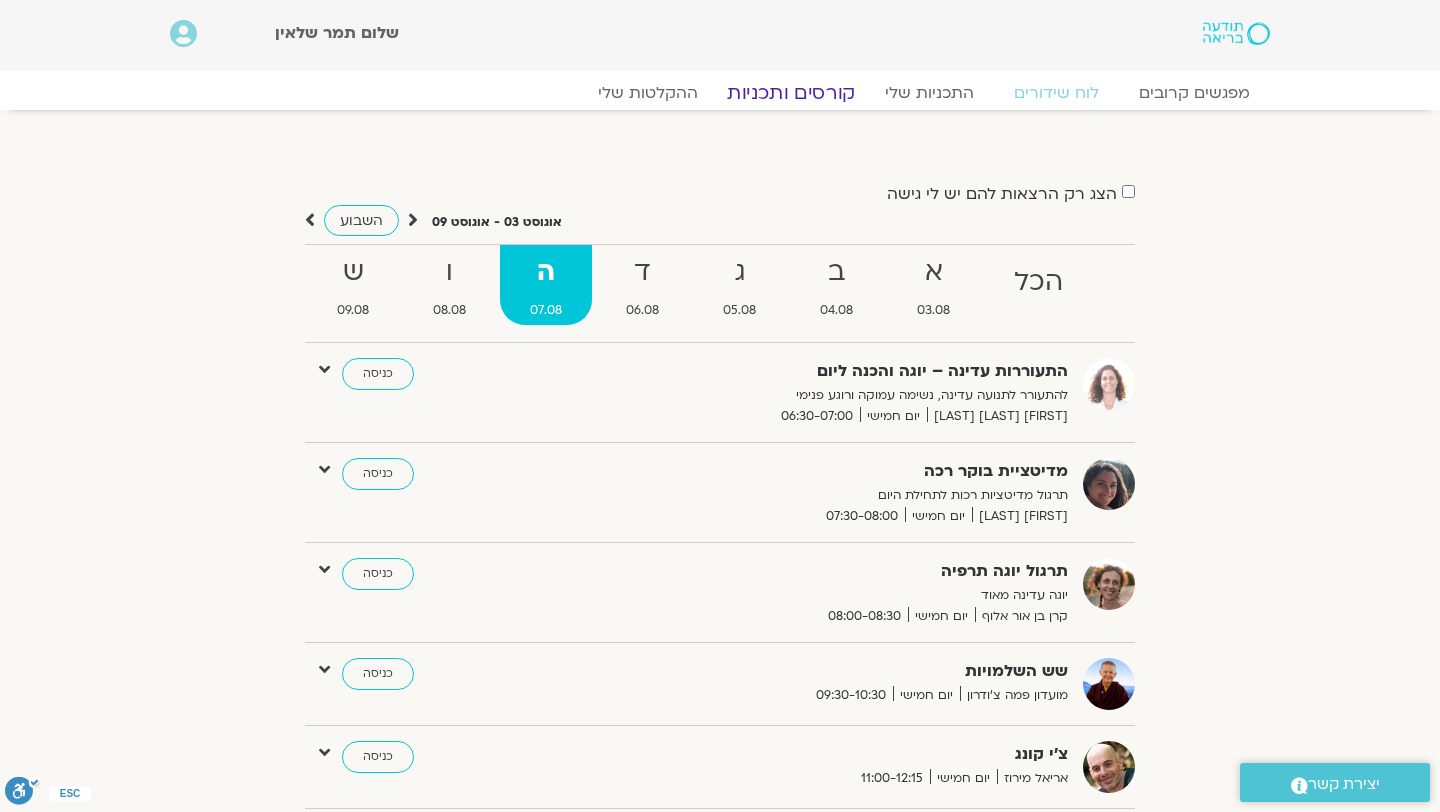 click on "קורסים ותכניות" 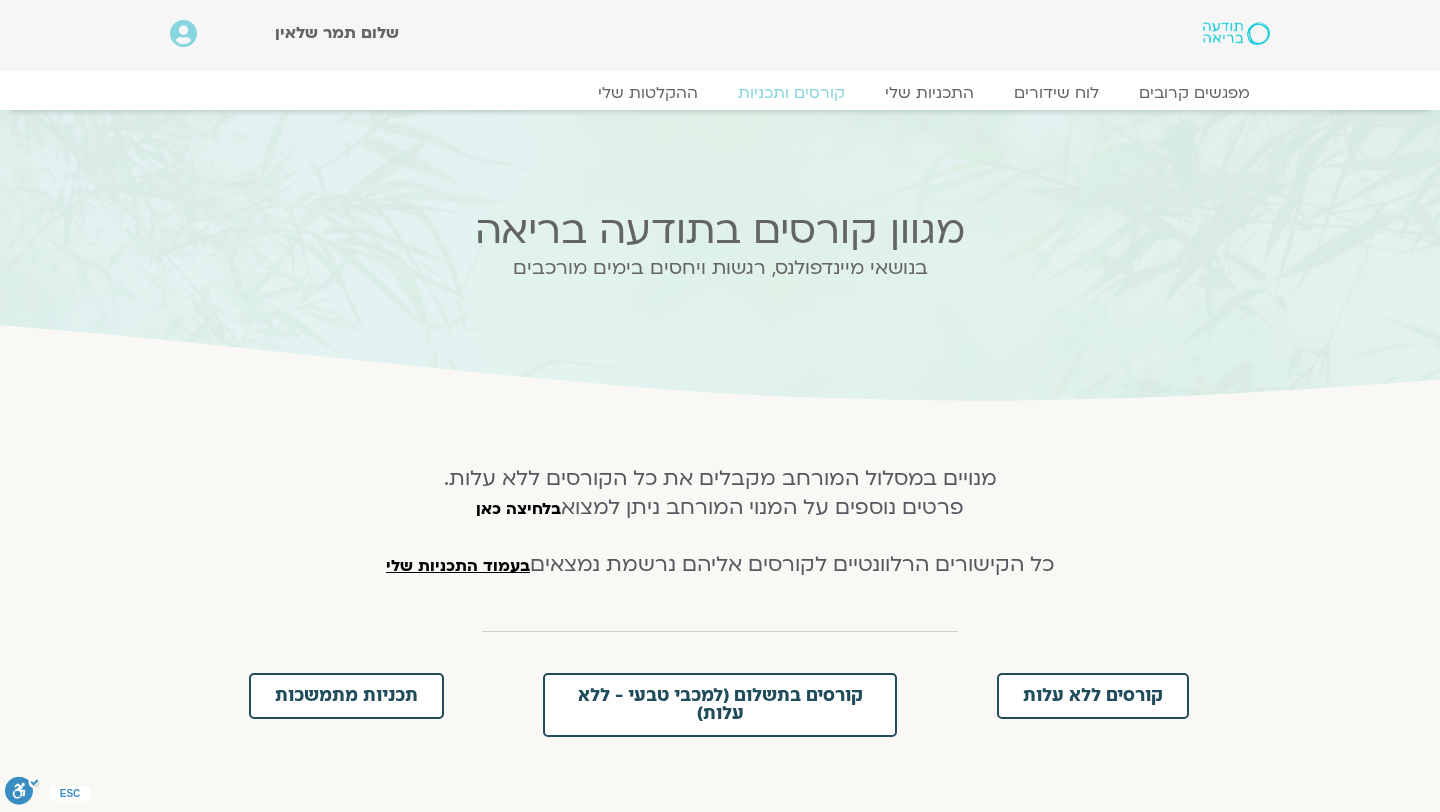 scroll, scrollTop: 0, scrollLeft: 0, axis: both 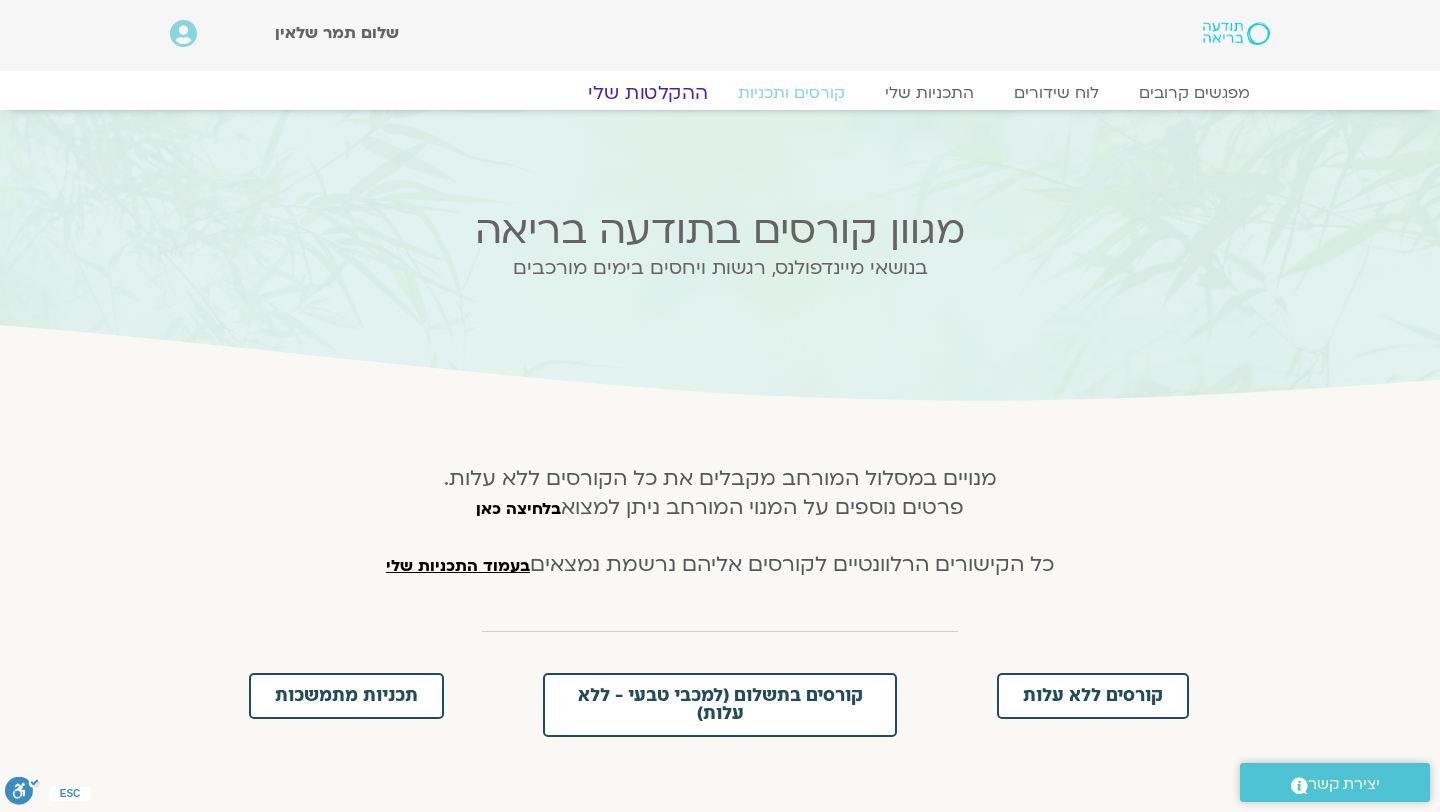 click on "ההקלטות שלי" 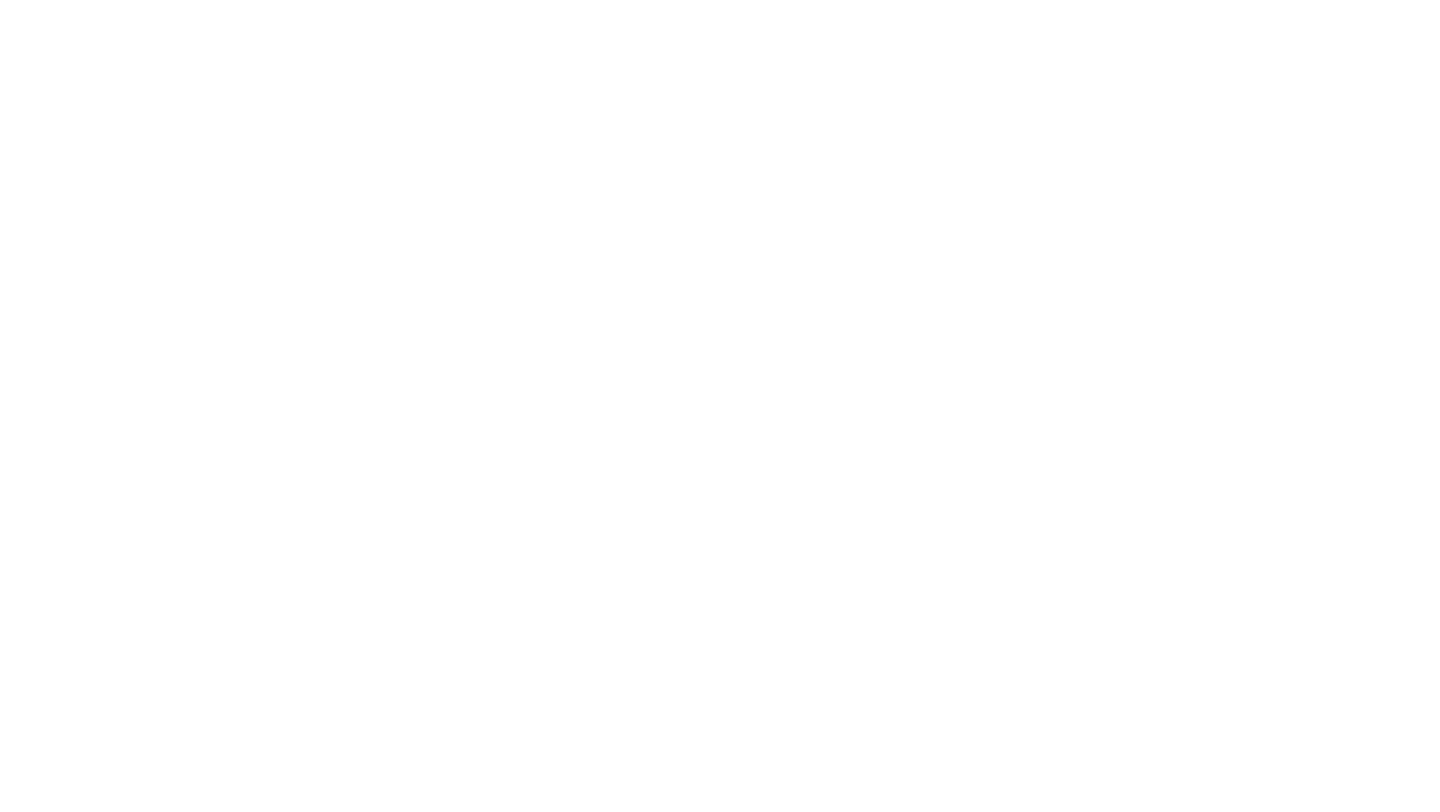 scroll, scrollTop: 0, scrollLeft: 0, axis: both 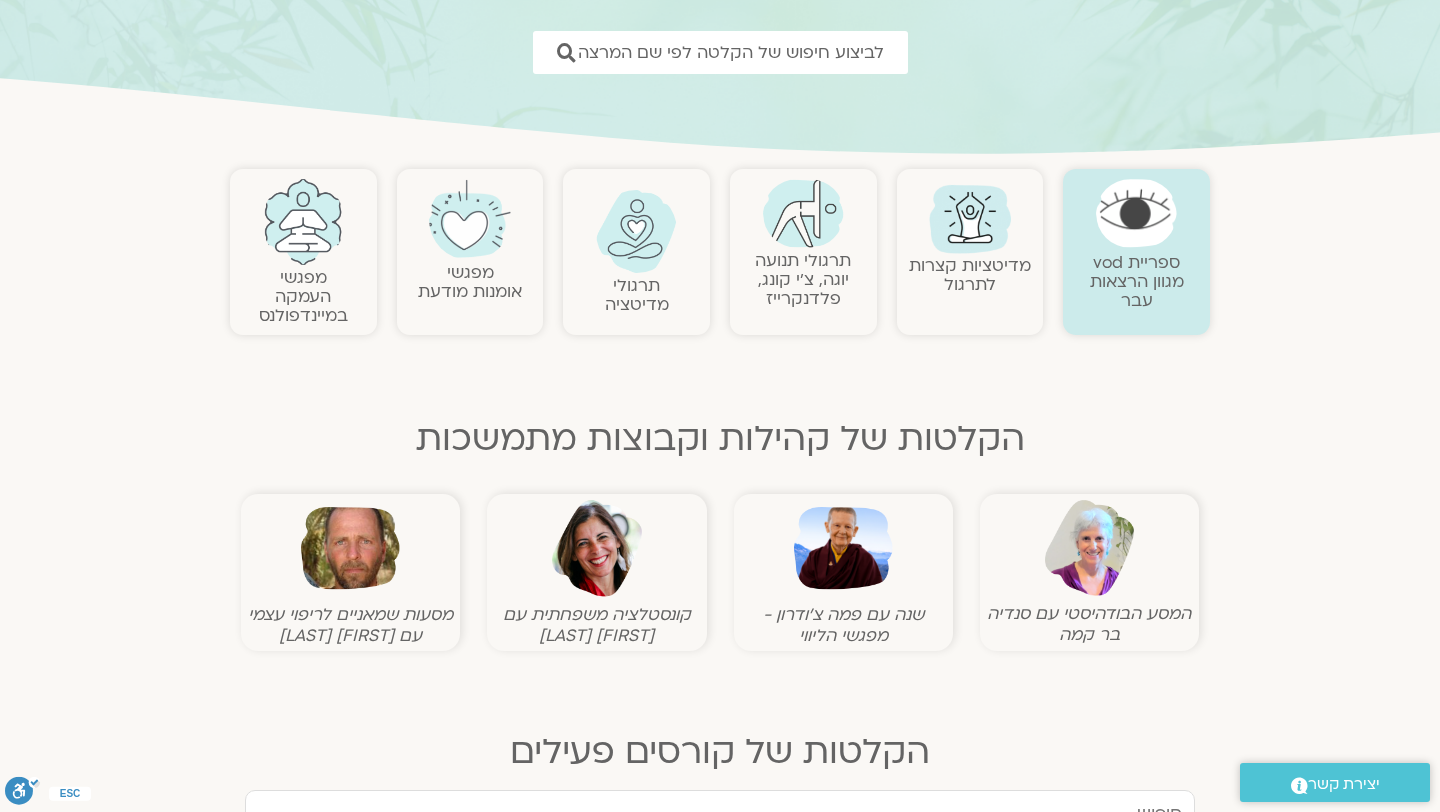 click at bounding box center (970, 217) 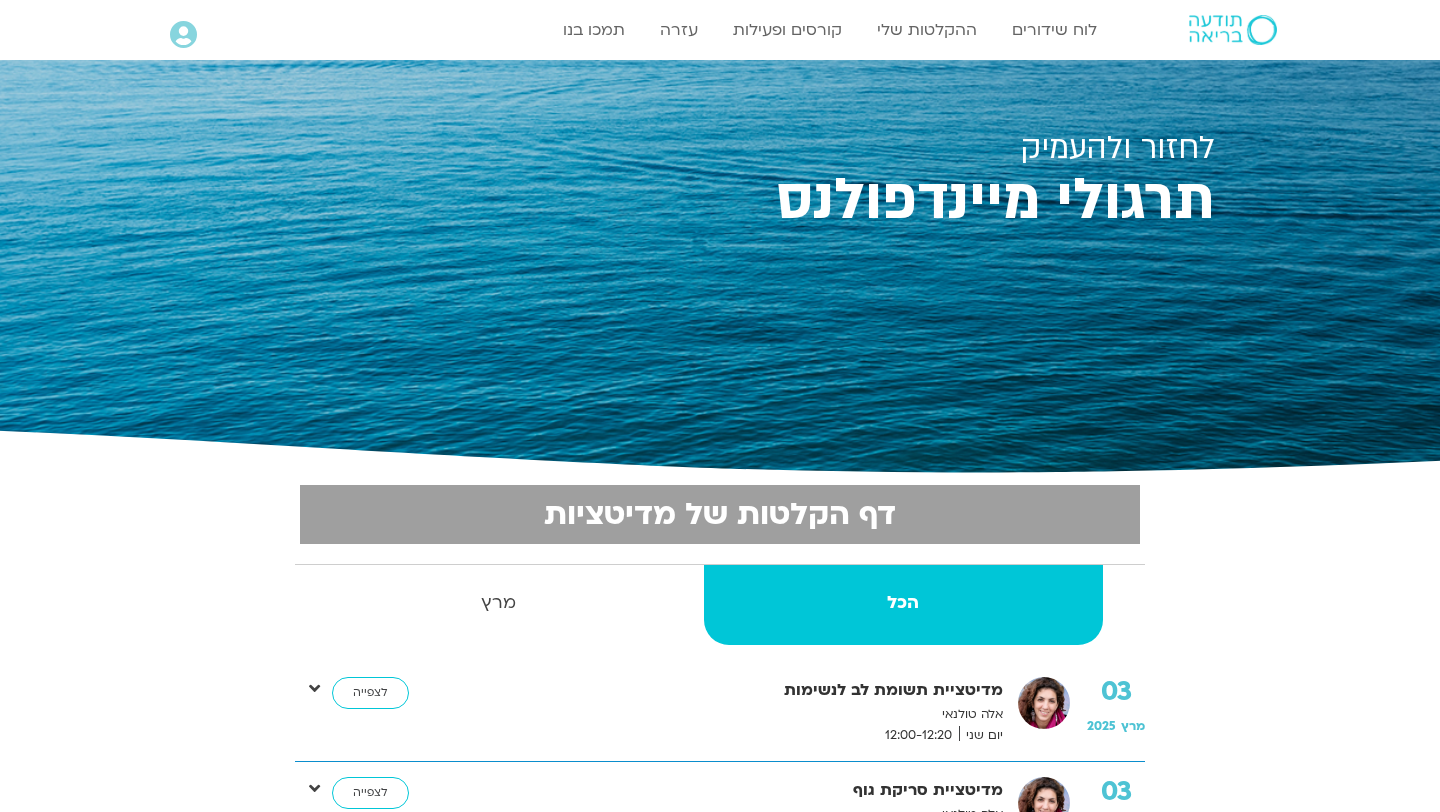 scroll, scrollTop: 0, scrollLeft: 0, axis: both 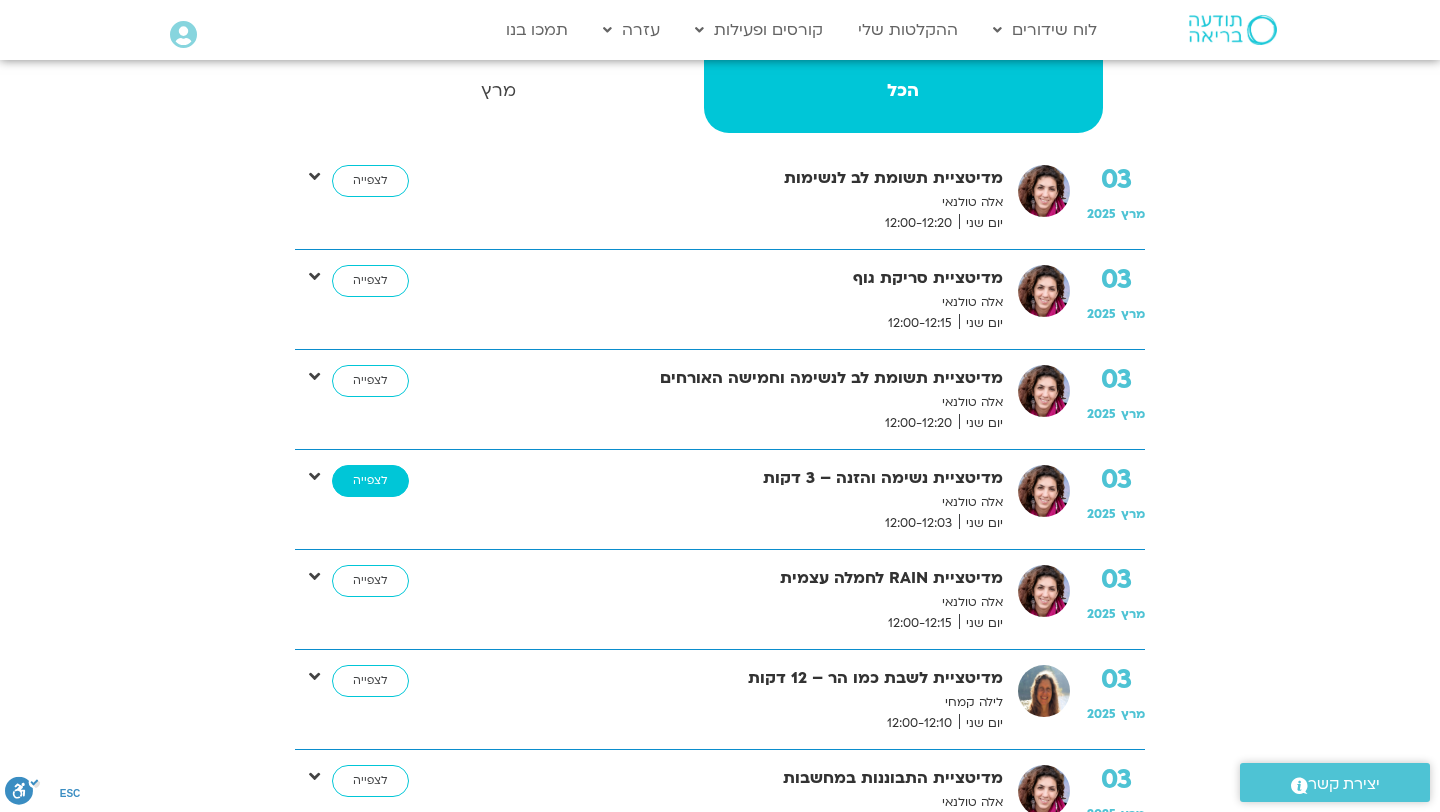 click on "לצפייה" at bounding box center (370, 481) 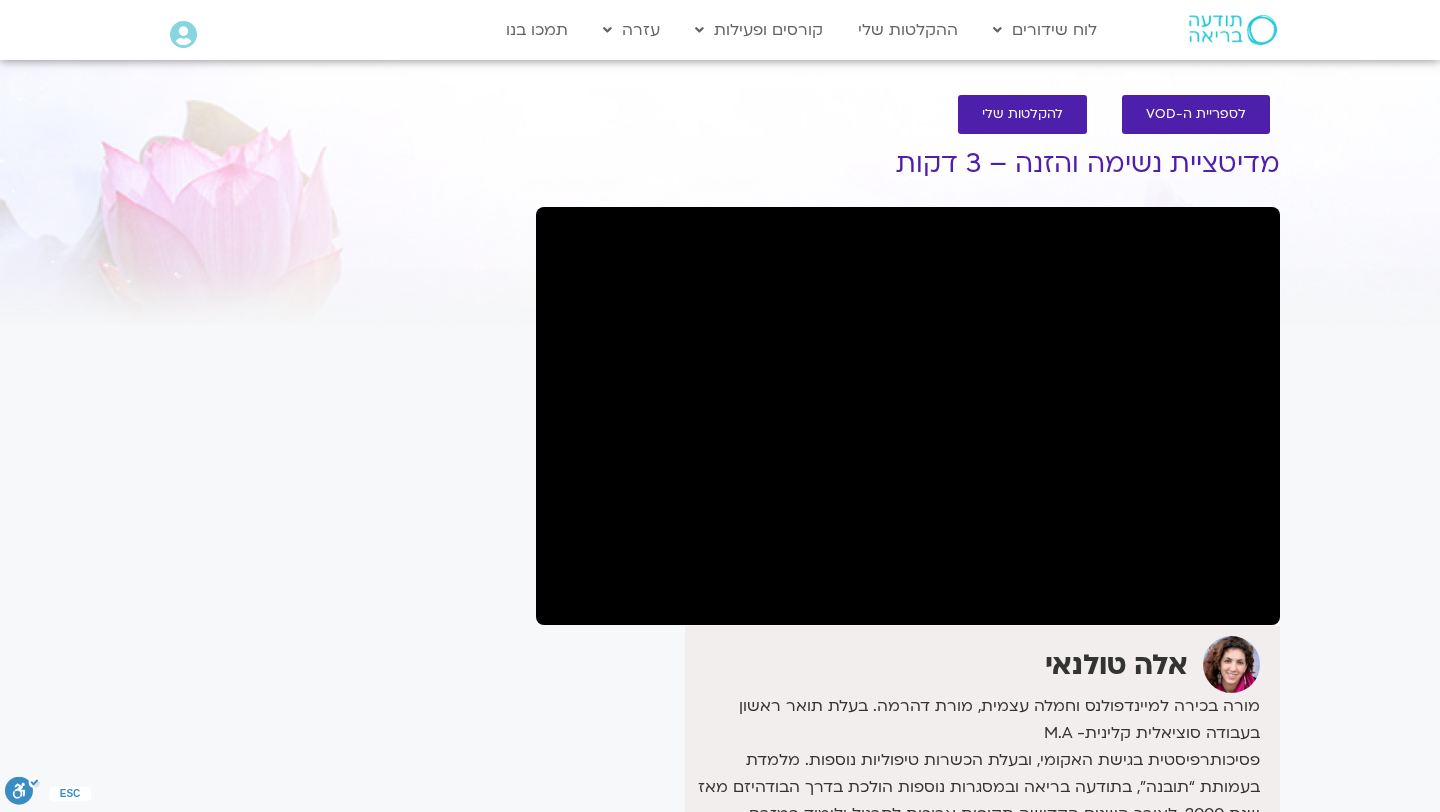scroll, scrollTop: 0, scrollLeft: 0, axis: both 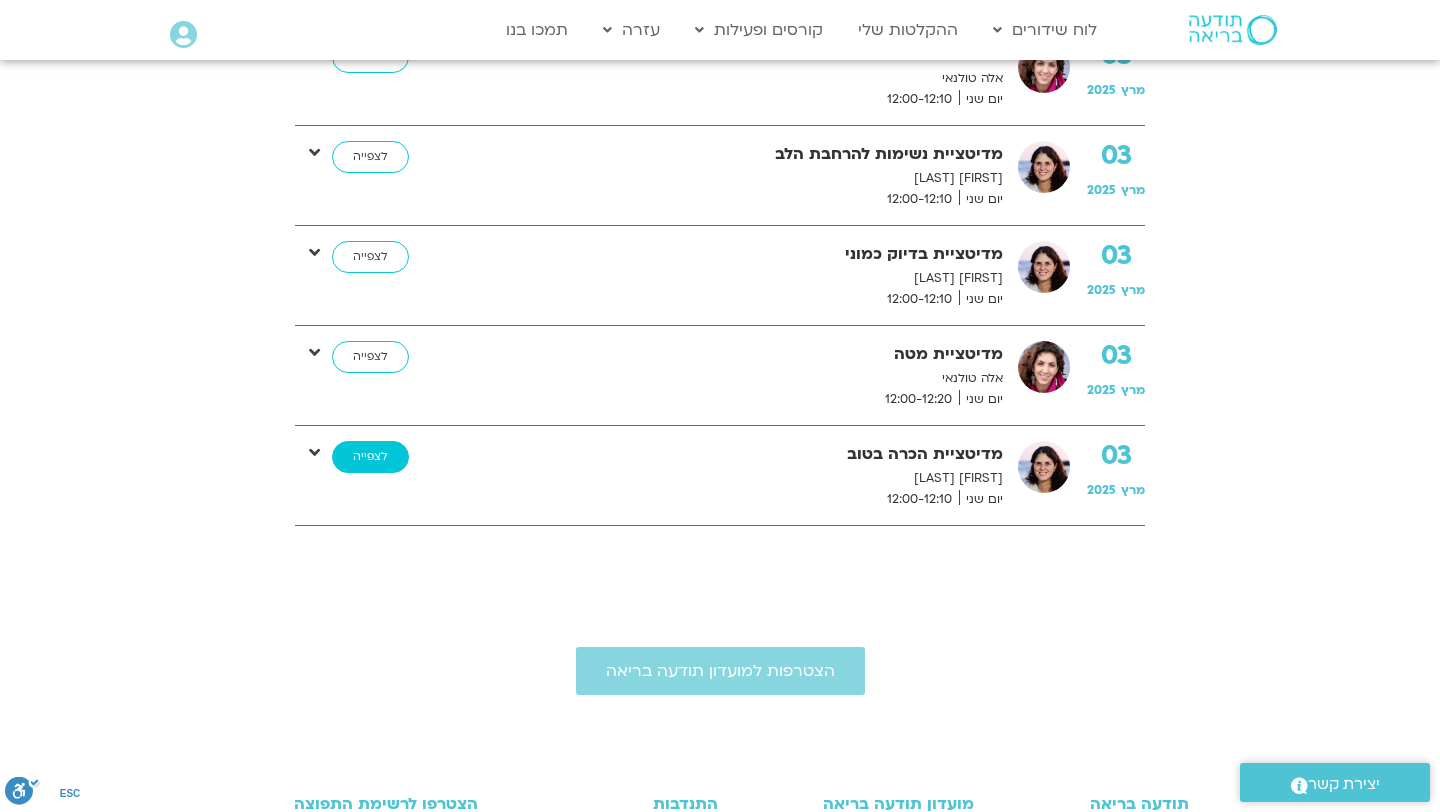 click on "לצפייה" at bounding box center (370, 457) 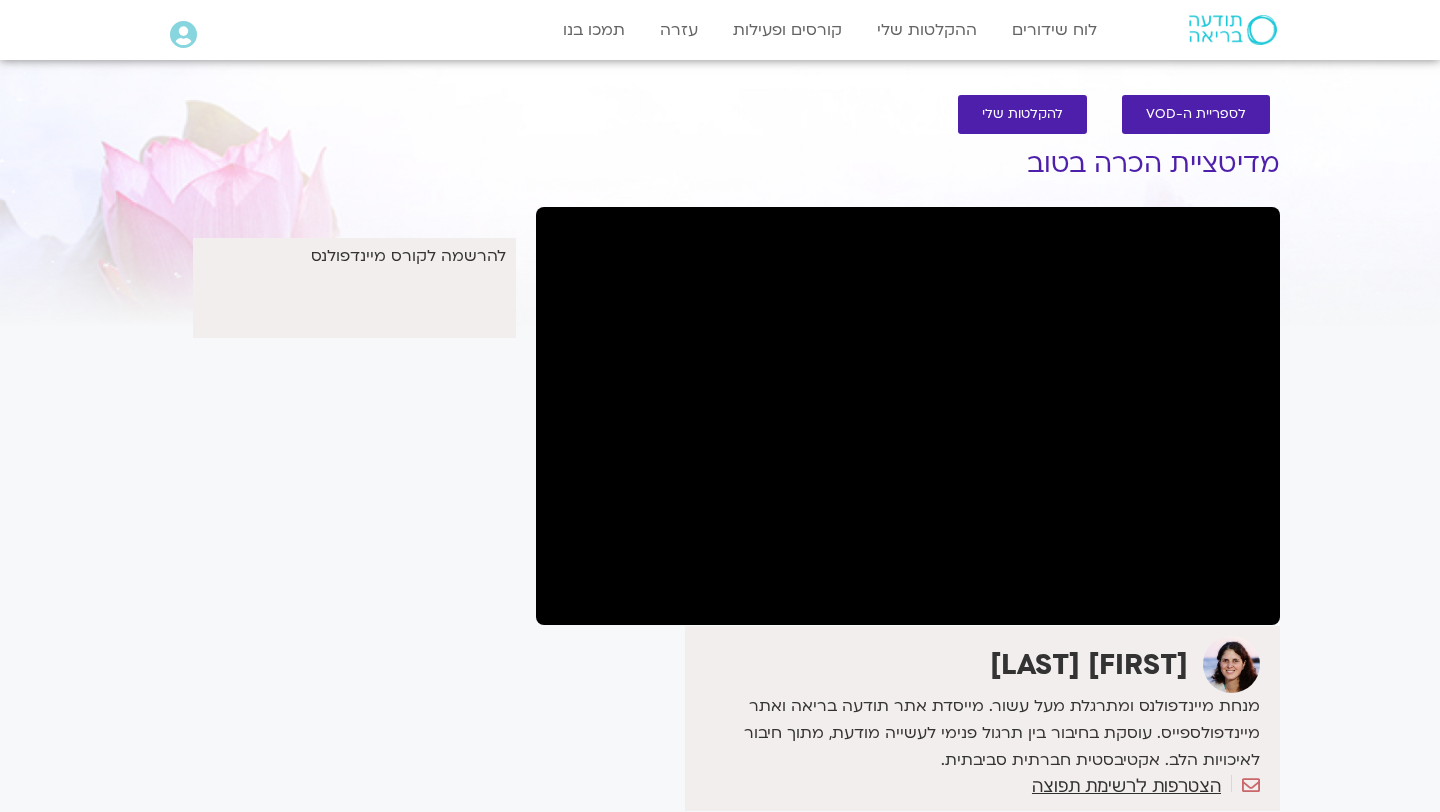 scroll, scrollTop: 0, scrollLeft: 0, axis: both 